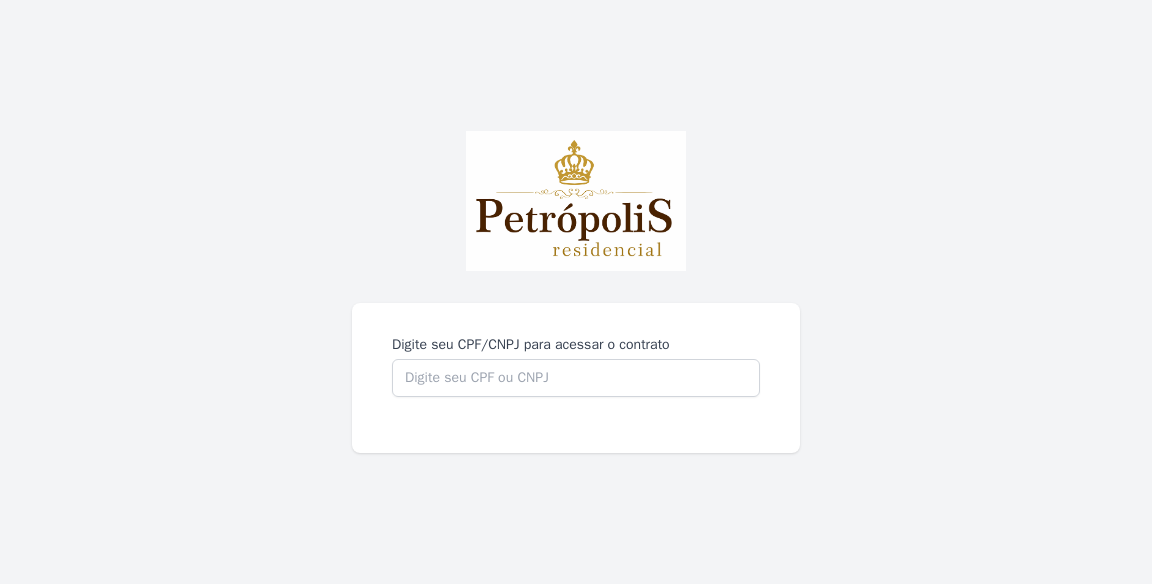 scroll, scrollTop: 0, scrollLeft: 0, axis: both 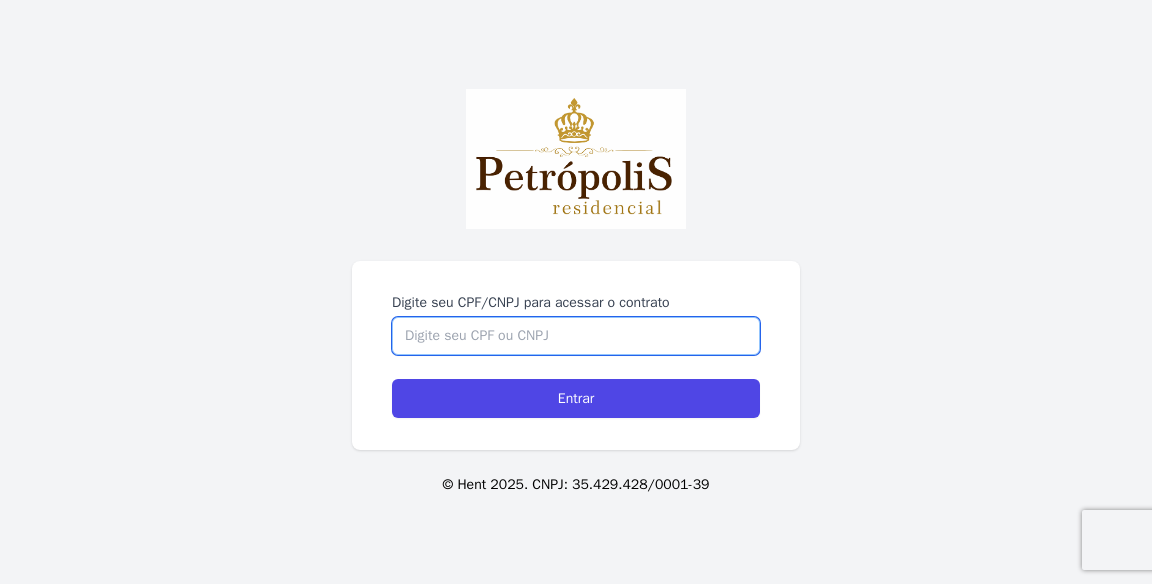 click on "Digite seu CPF/CNPJ para acessar o contrato" at bounding box center [576, 336] 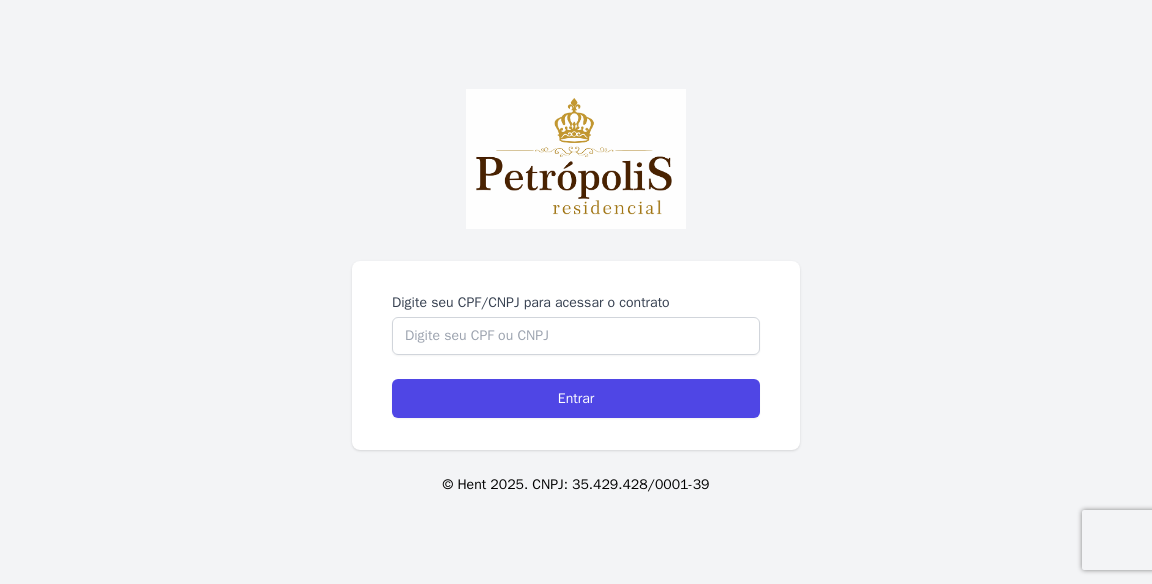 click on "Digite seu CPF/CNPJ para acessar o contrato
Entrar" at bounding box center [576, 355] 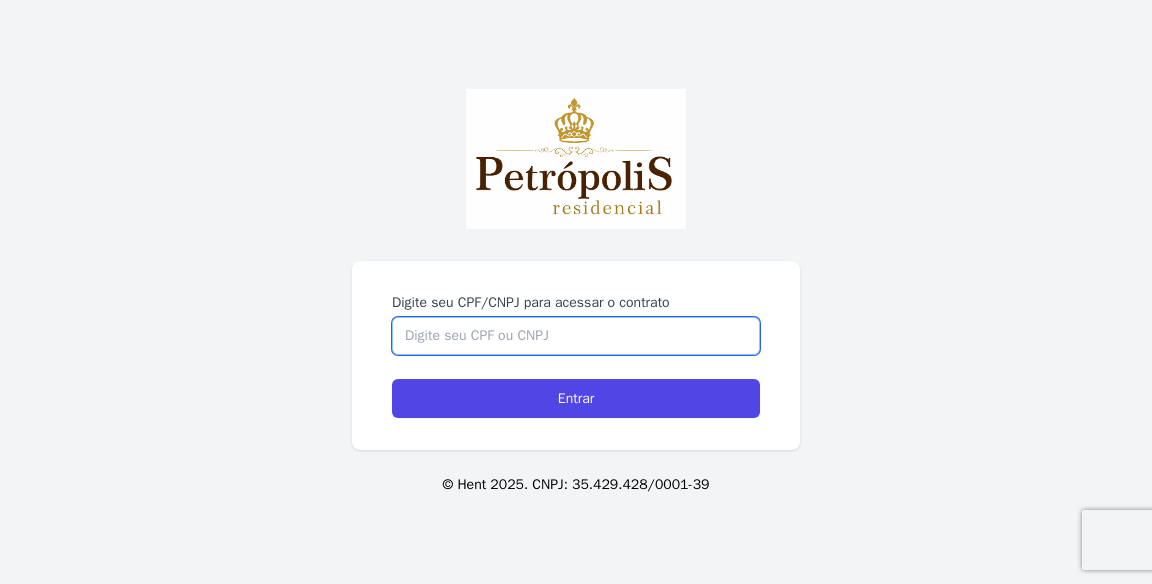 click on "Digite seu CPF/CNPJ para acessar o contrato" at bounding box center [576, 336] 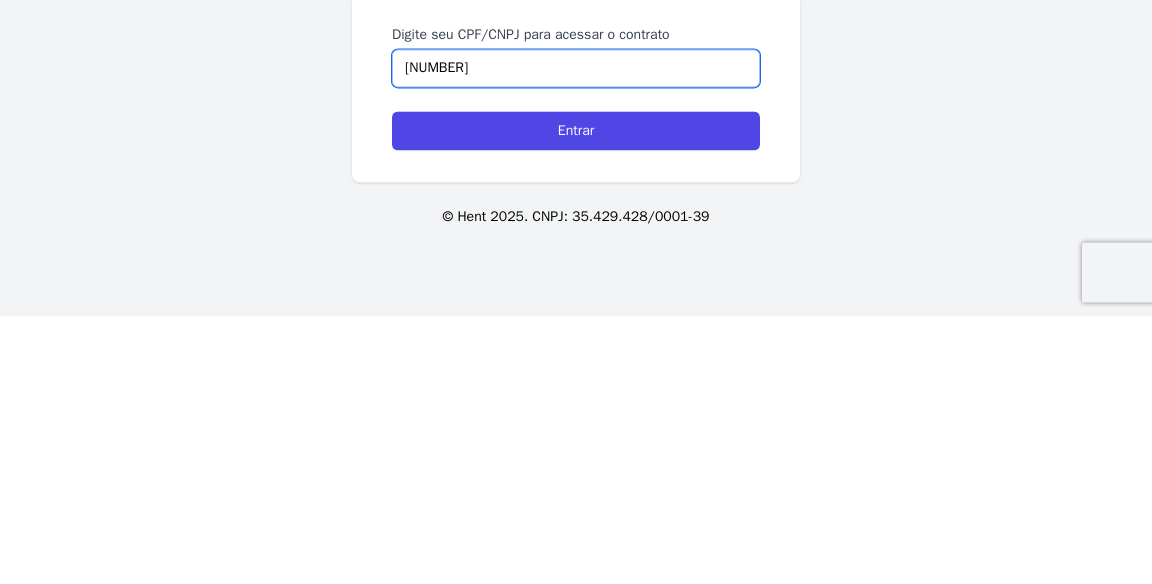 type on "13470567697" 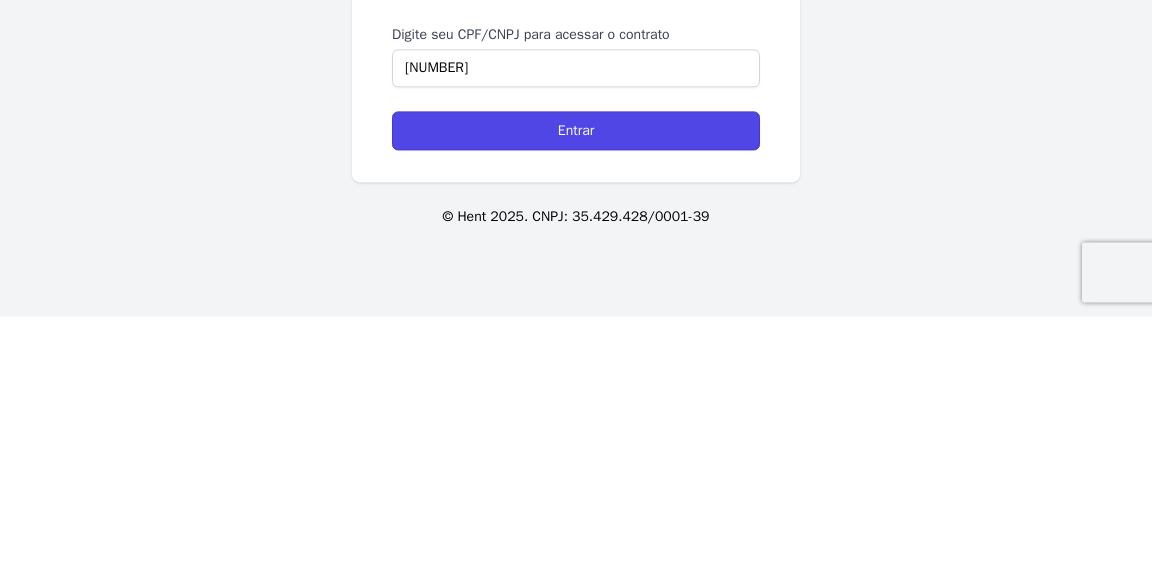 click on "Entrar" at bounding box center [576, 398] 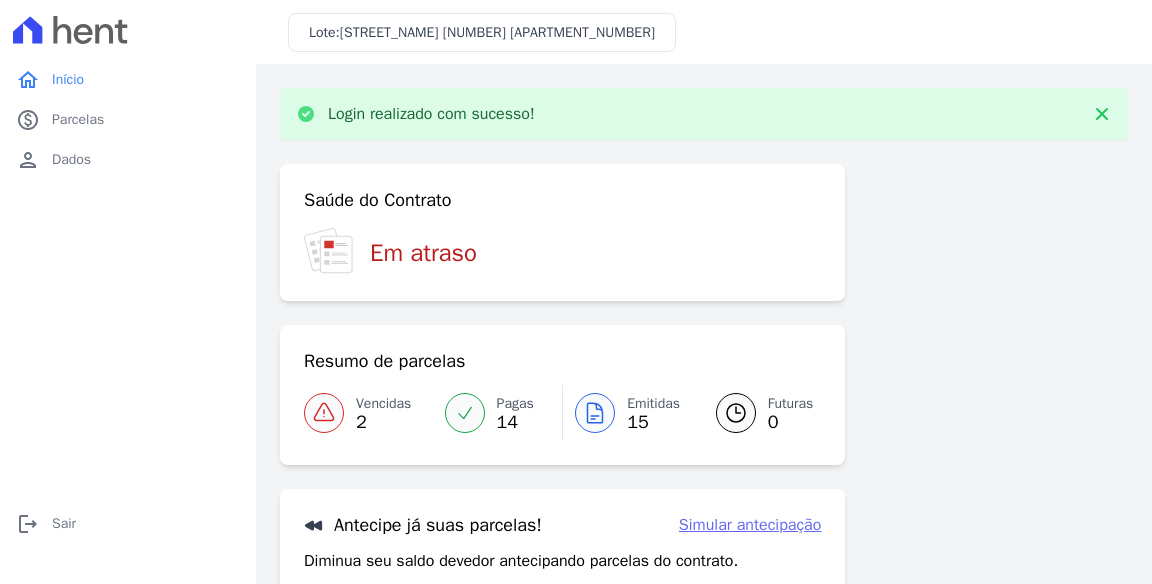 scroll, scrollTop: 0, scrollLeft: 0, axis: both 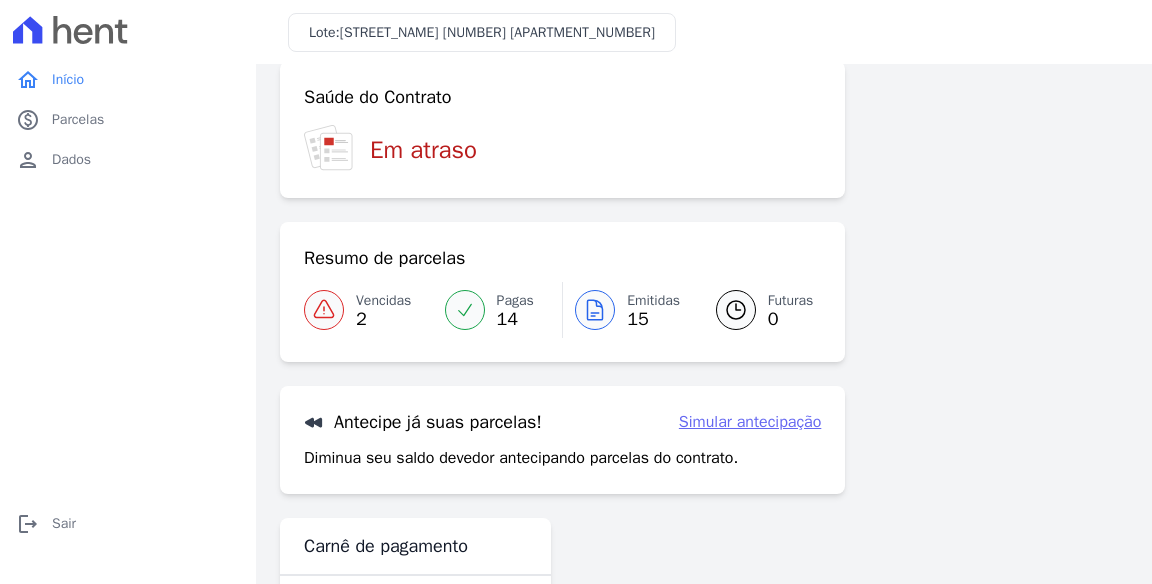click 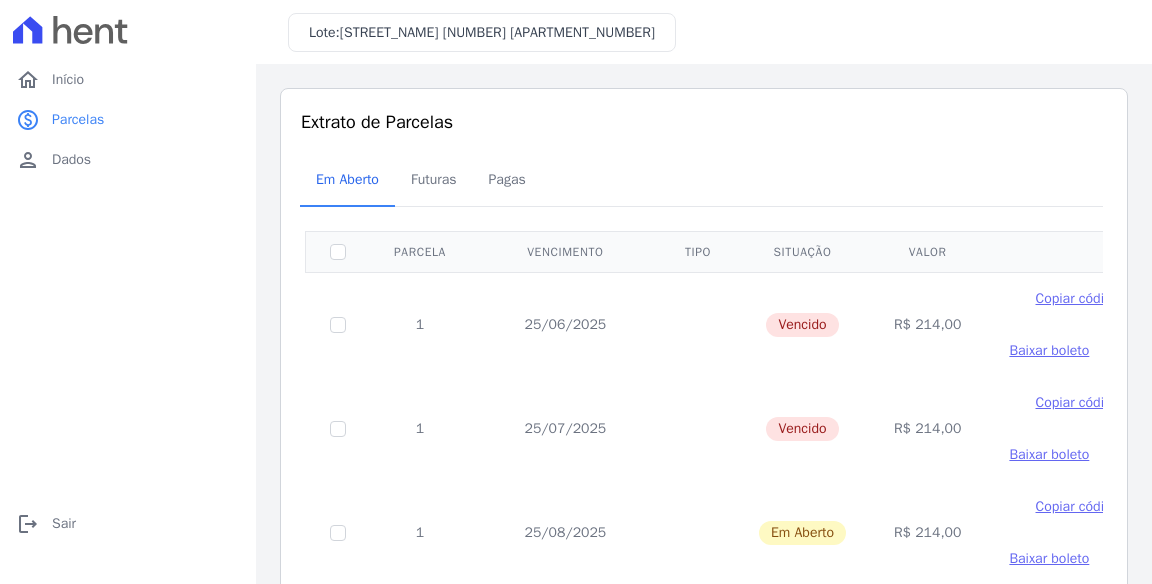click at bounding box center [698, 324] 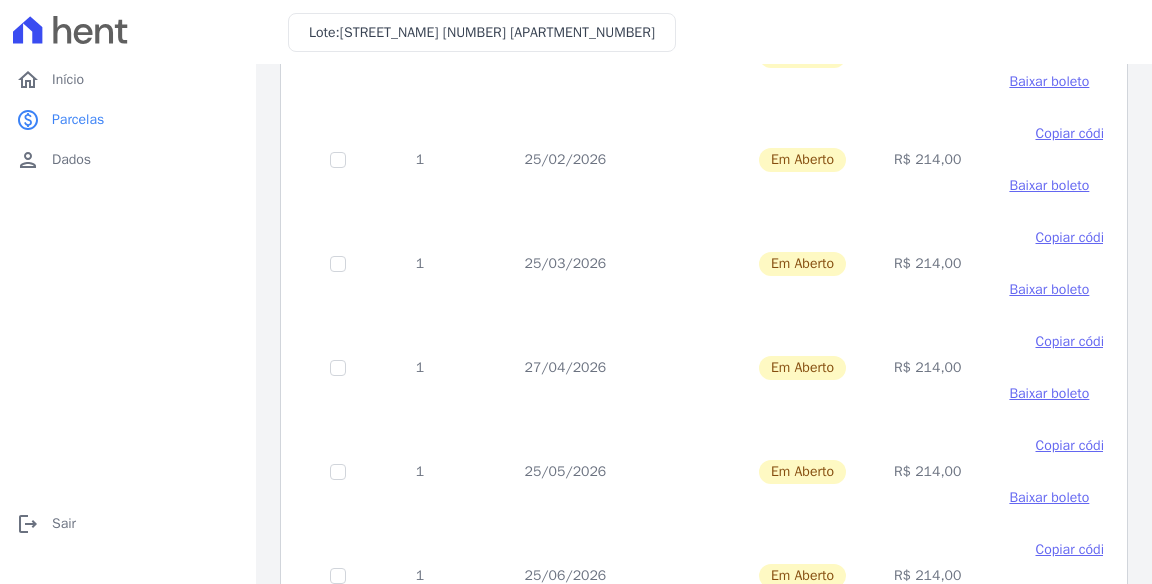 scroll, scrollTop: 0, scrollLeft: 0, axis: both 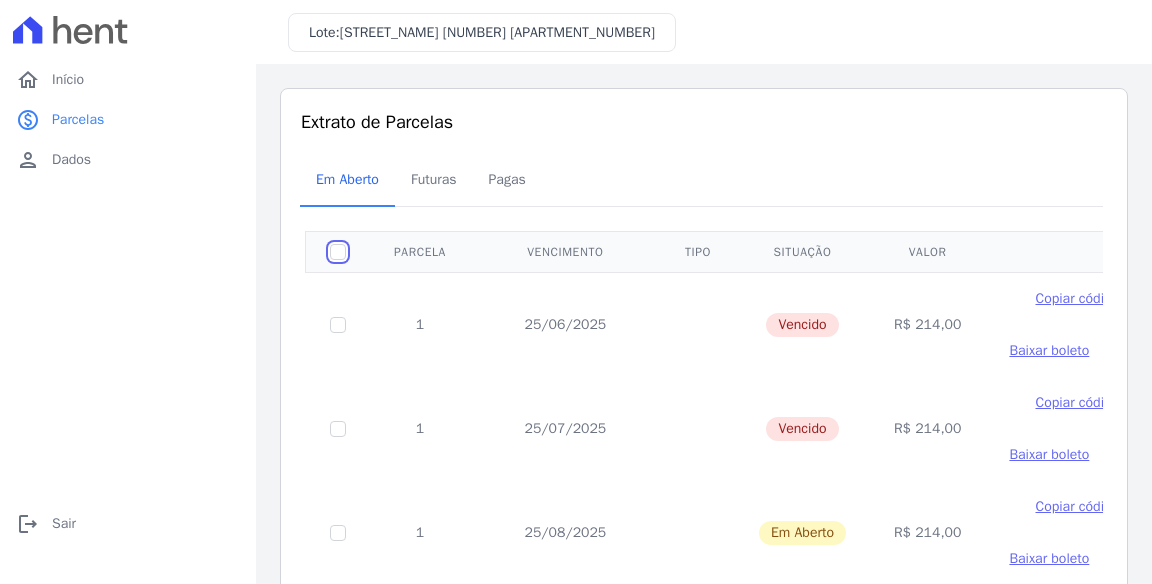 click at bounding box center (338, 252) 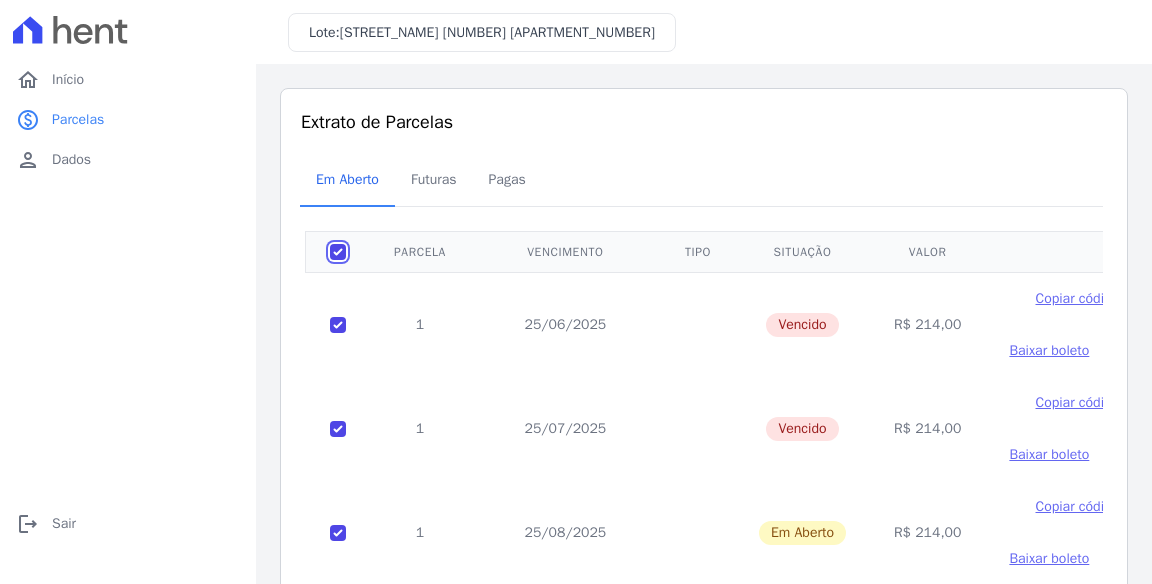 checkbox on "true" 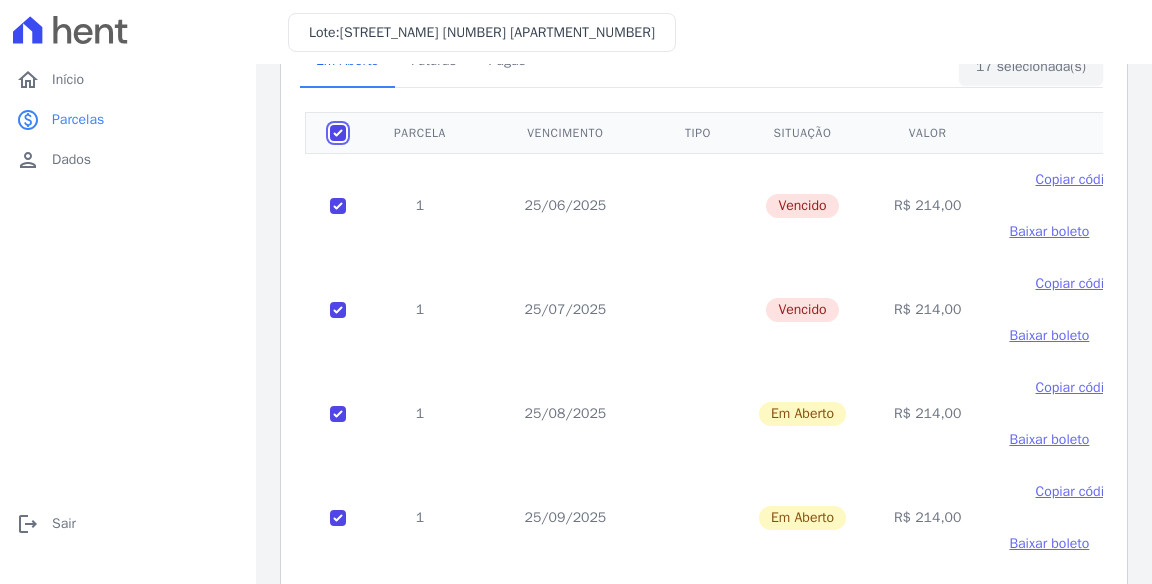 scroll, scrollTop: 0, scrollLeft: 0, axis: both 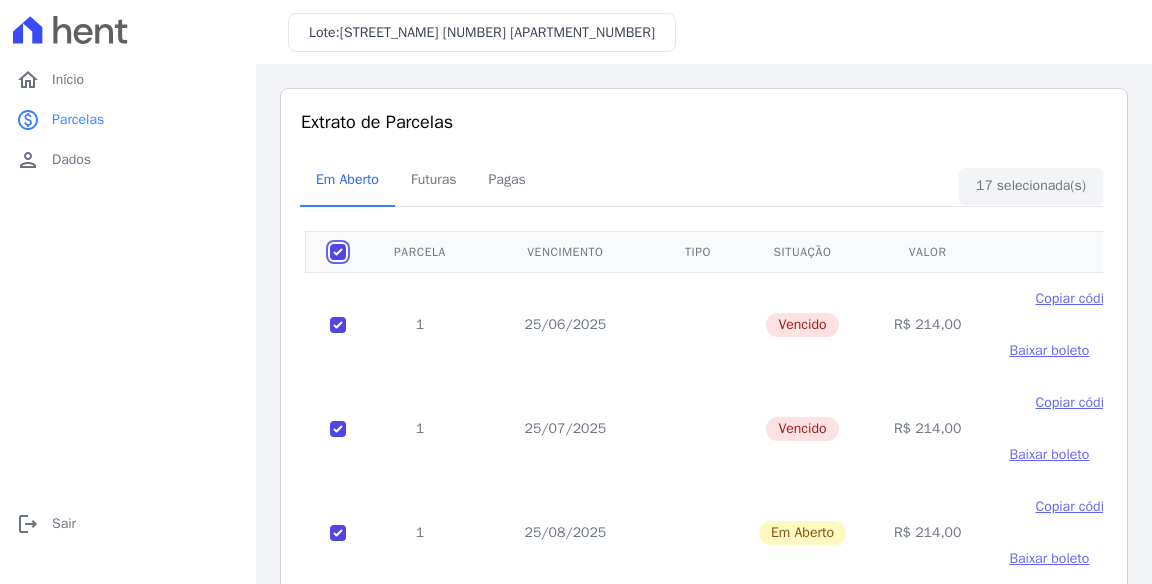 click at bounding box center (338, 252) 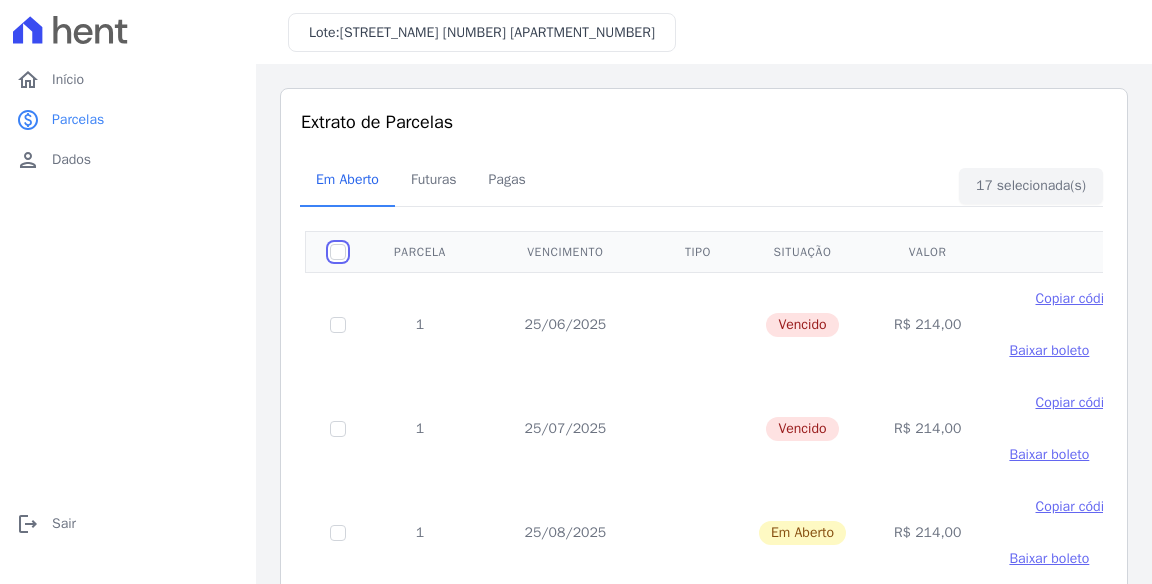checkbox on "false" 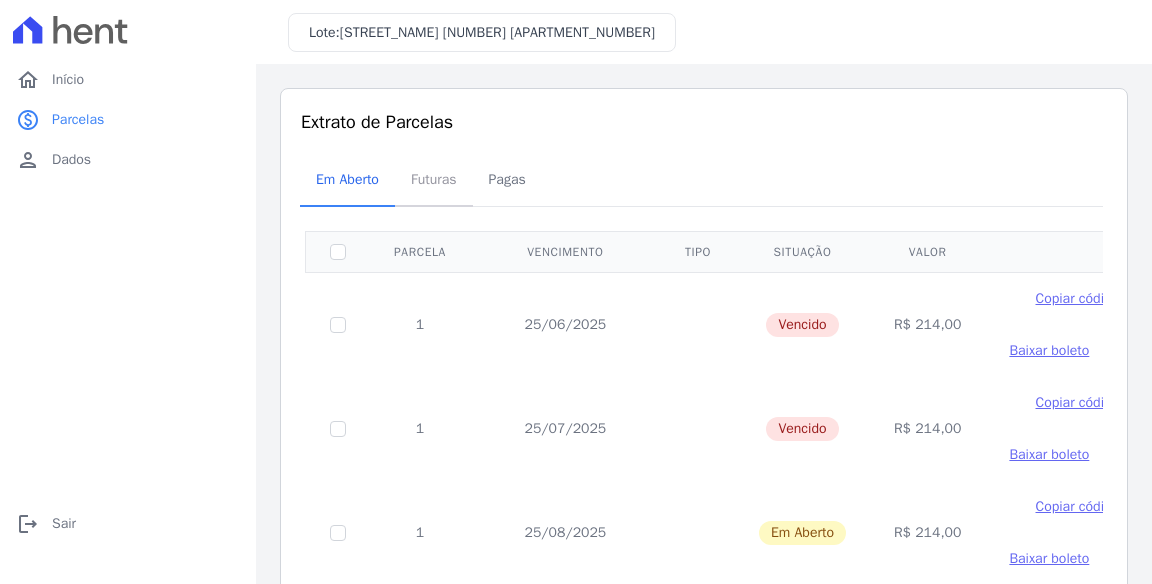 click on "Futuras" at bounding box center [434, 179] 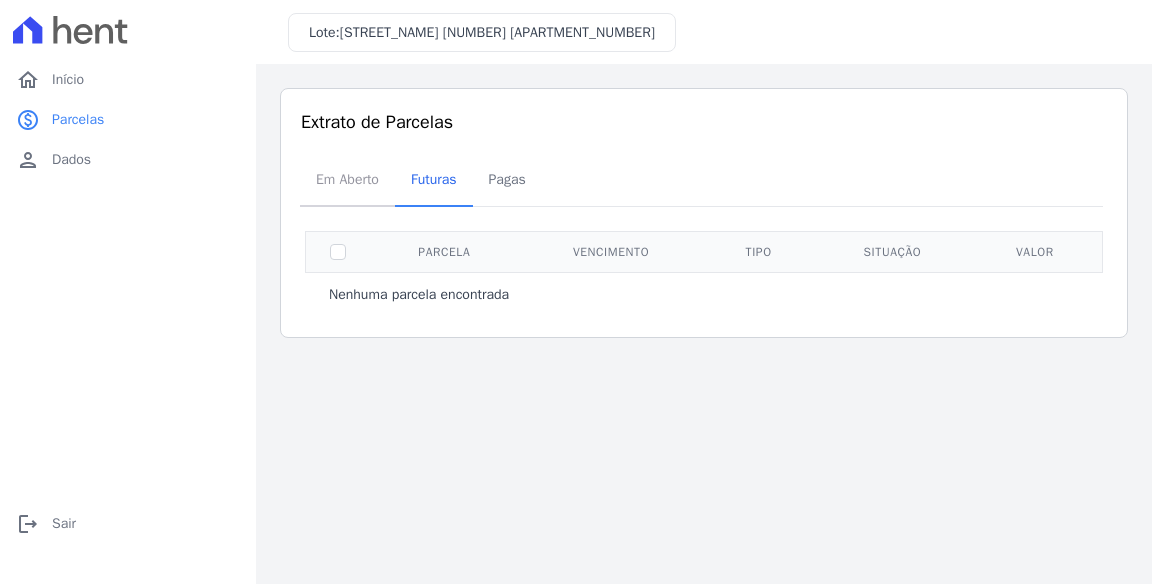 click on "Em Aberto" at bounding box center (347, 179) 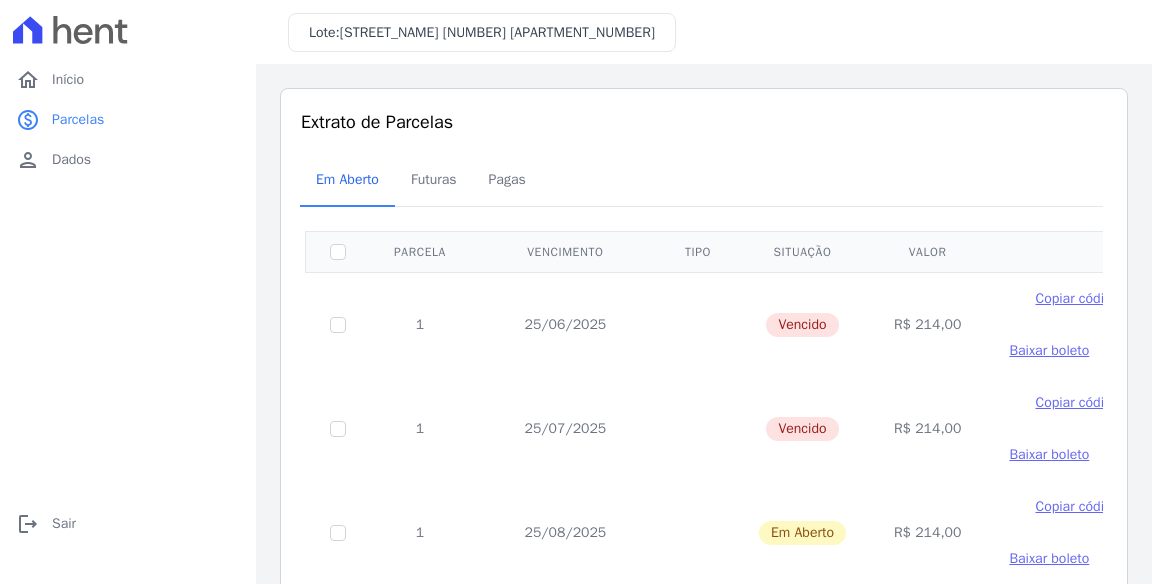 click on "Copiar código" at bounding box center (1077, 298) 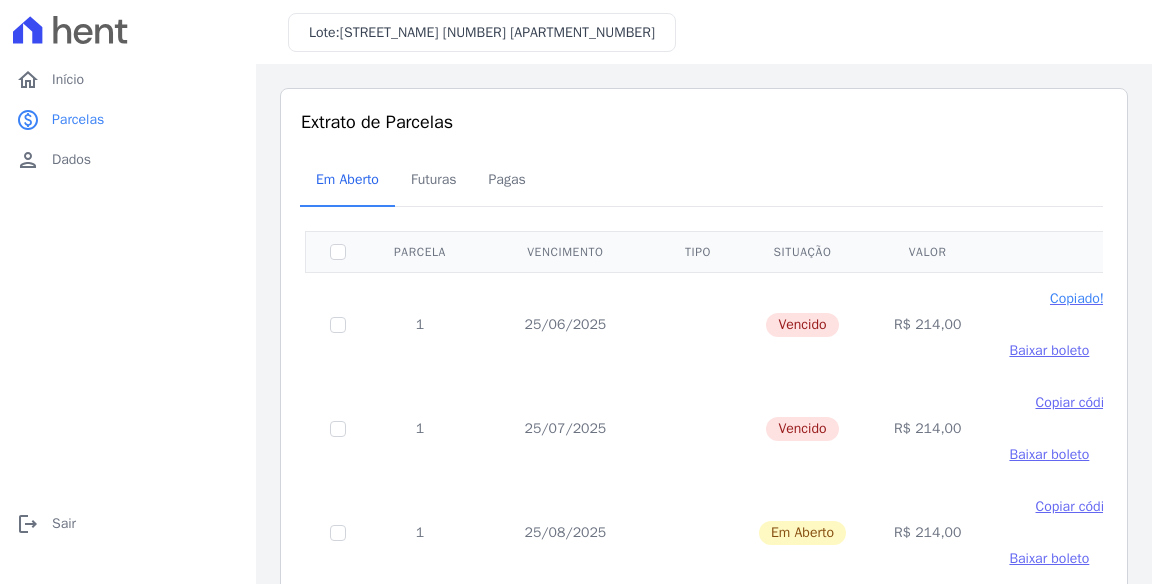 click on "25/06/2025" at bounding box center [565, 324] 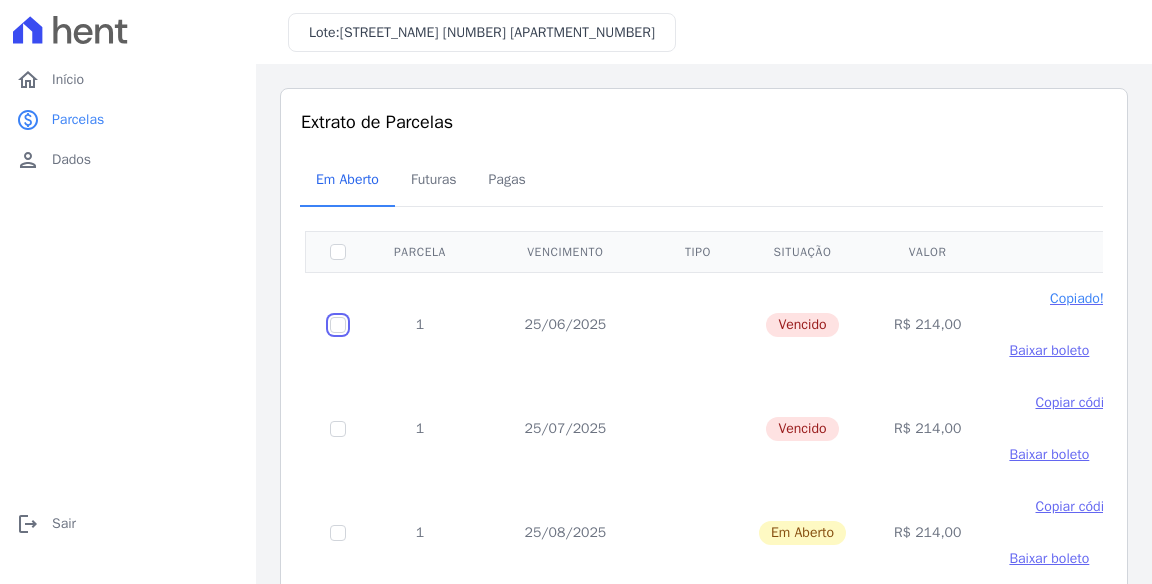 click at bounding box center (338, 325) 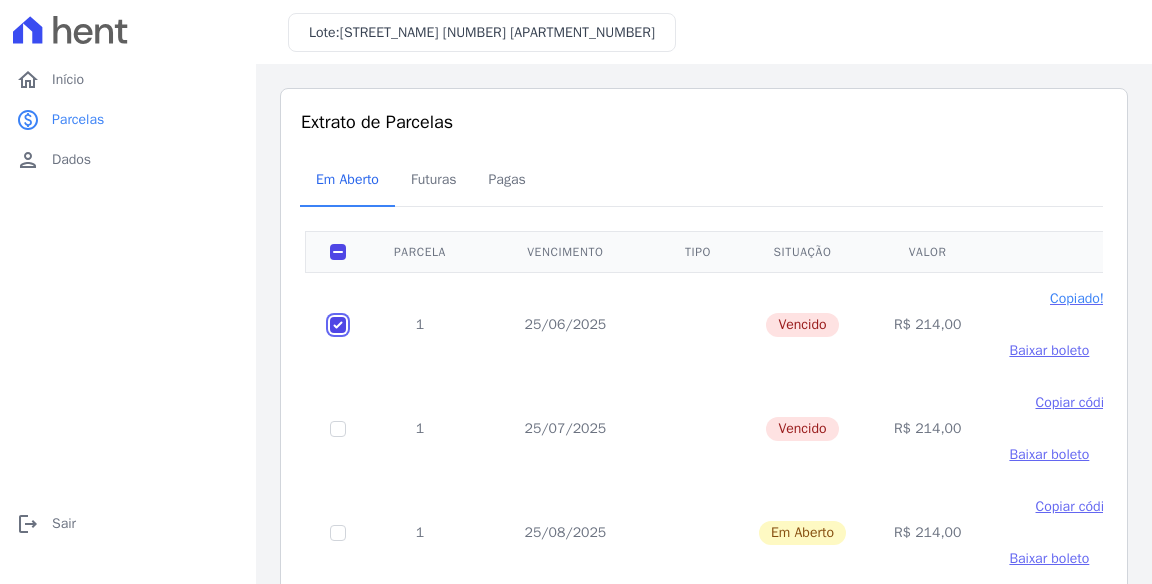 checkbox on "true" 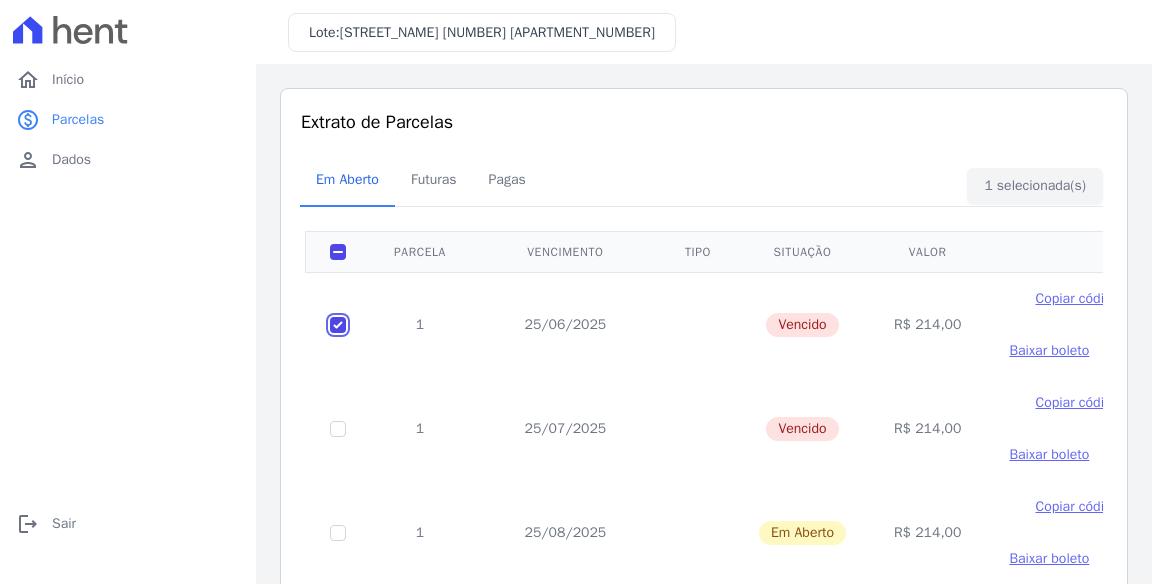 click at bounding box center (338, 325) 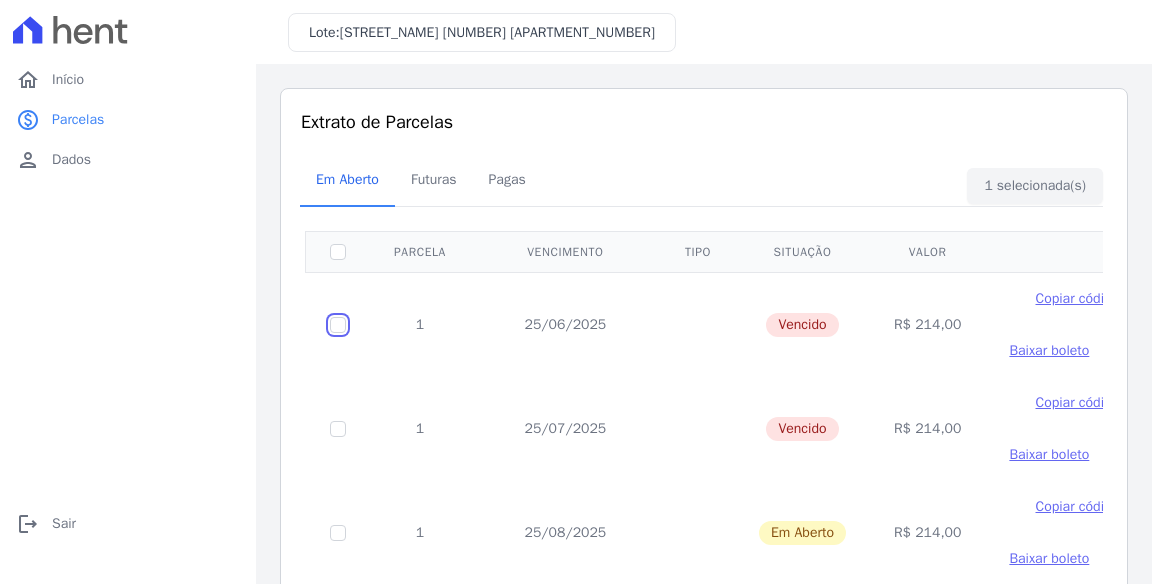 checkbox on "false" 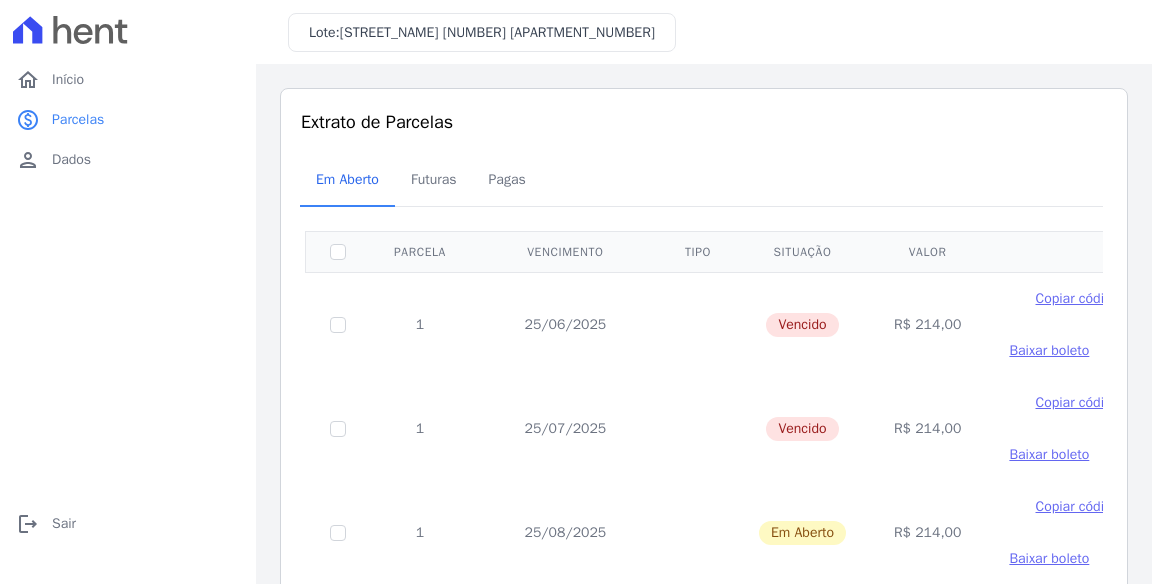click on "Baixar boleto" at bounding box center [1049, 351] 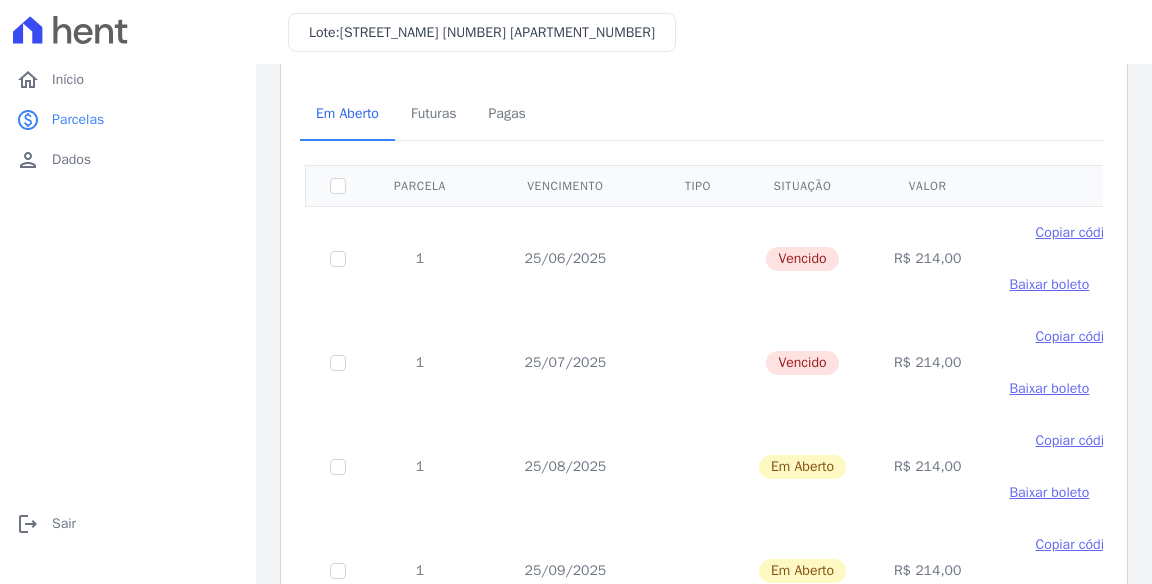 scroll, scrollTop: 68, scrollLeft: 0, axis: vertical 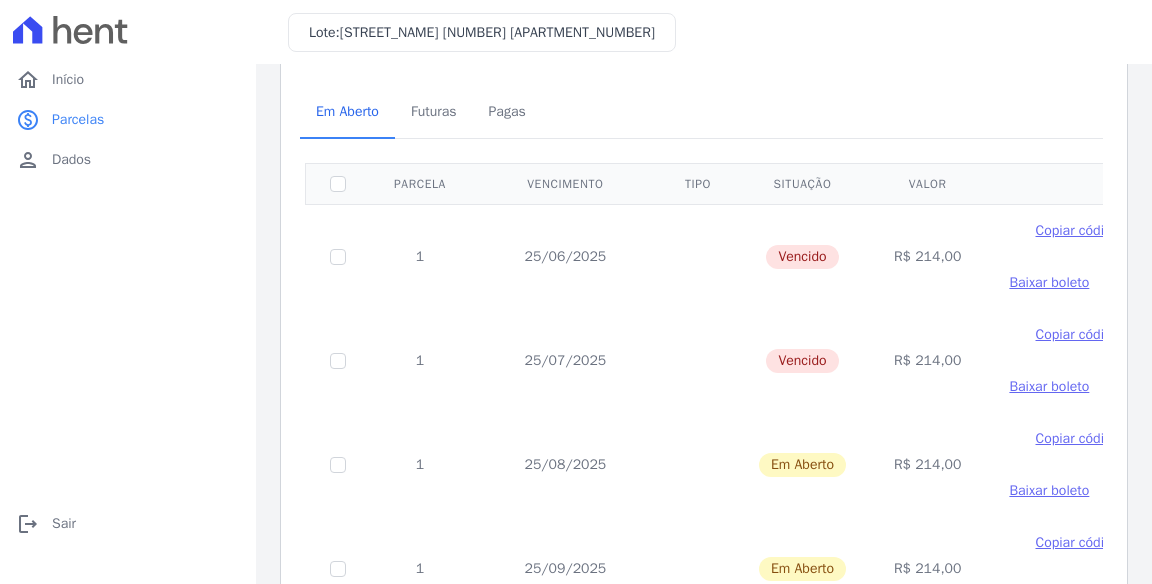 click on "Baixar boleto" at bounding box center (1049, 386) 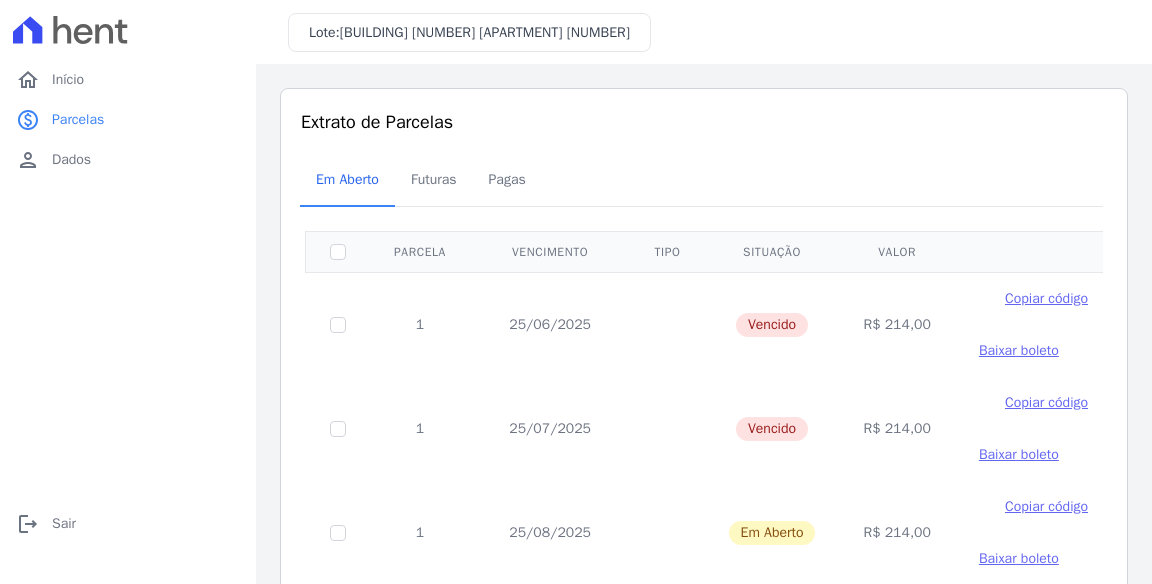 scroll, scrollTop: 0, scrollLeft: 0, axis: both 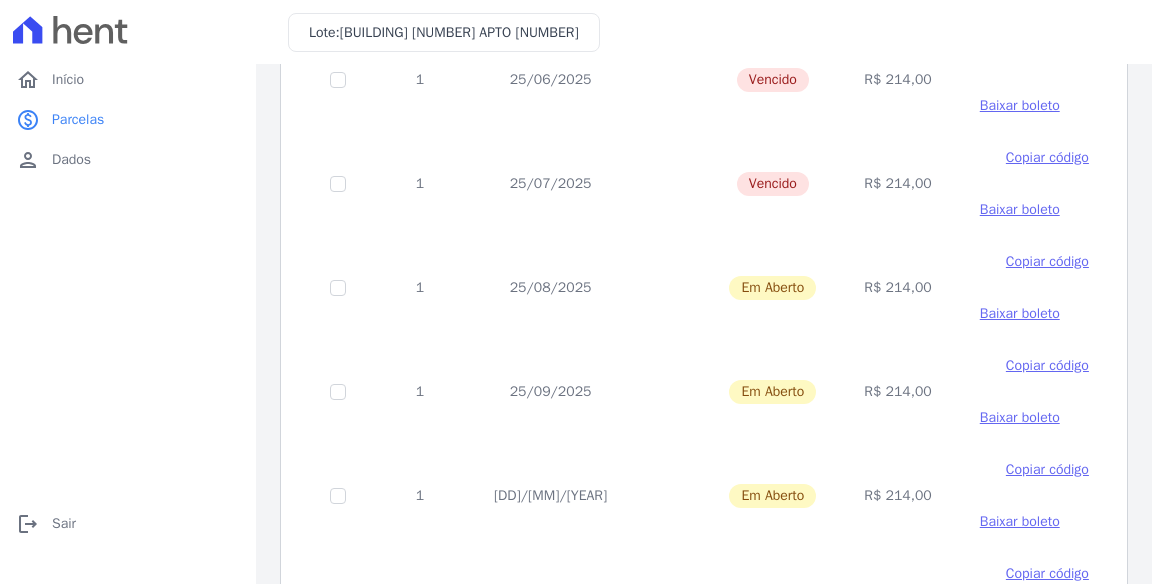 click on "paid Parcelas" at bounding box center (128, 120) 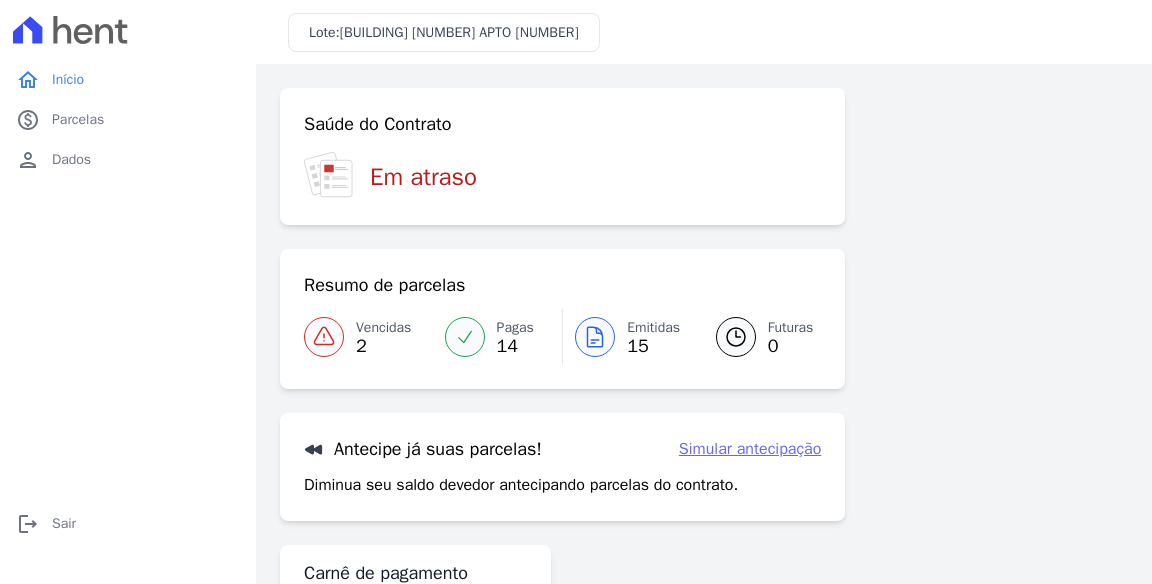 scroll, scrollTop: 27, scrollLeft: 0, axis: vertical 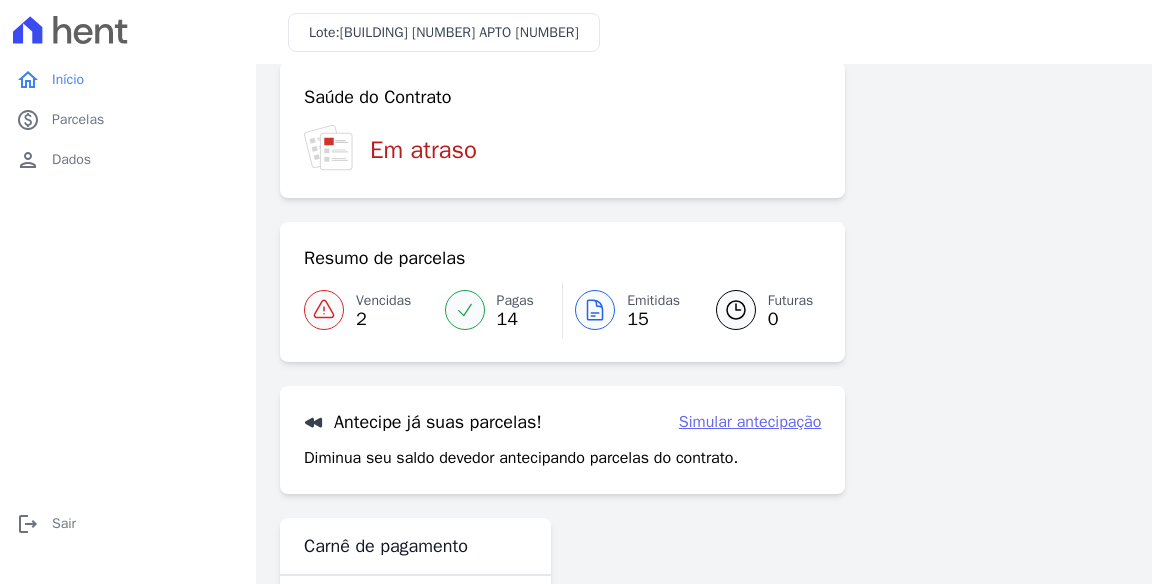 click on "Simular antecipação" at bounding box center [750, 422] 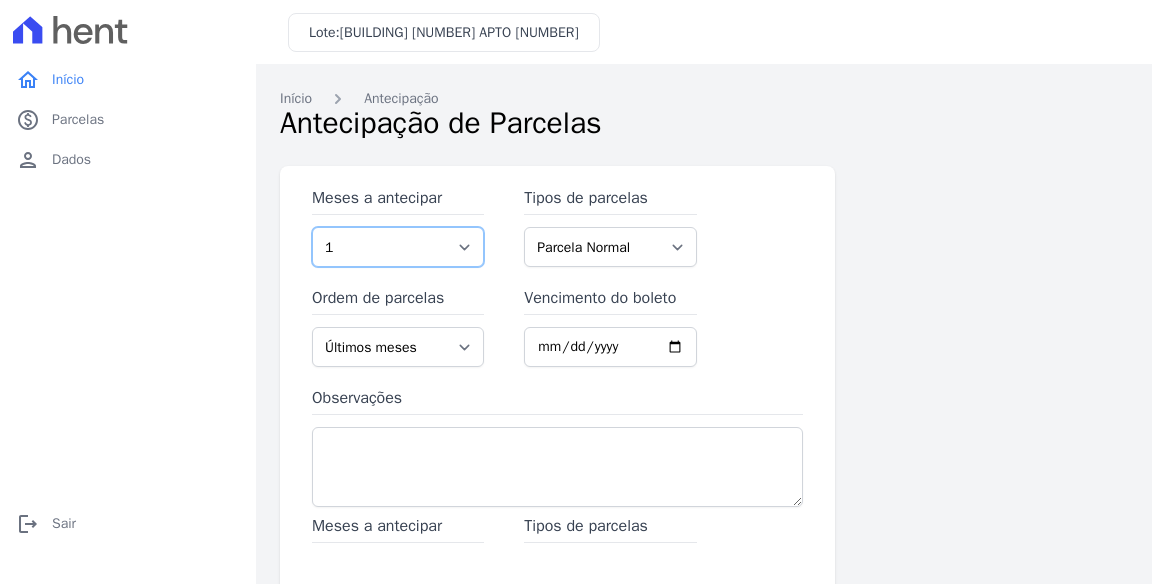 click on "1
2
3
4
5
6
7
8
9
10
11
12
13
14
15
16
17
18
19
20
21
22
23
24
25
26
27
28
29
30
31" at bounding box center (398, 247) 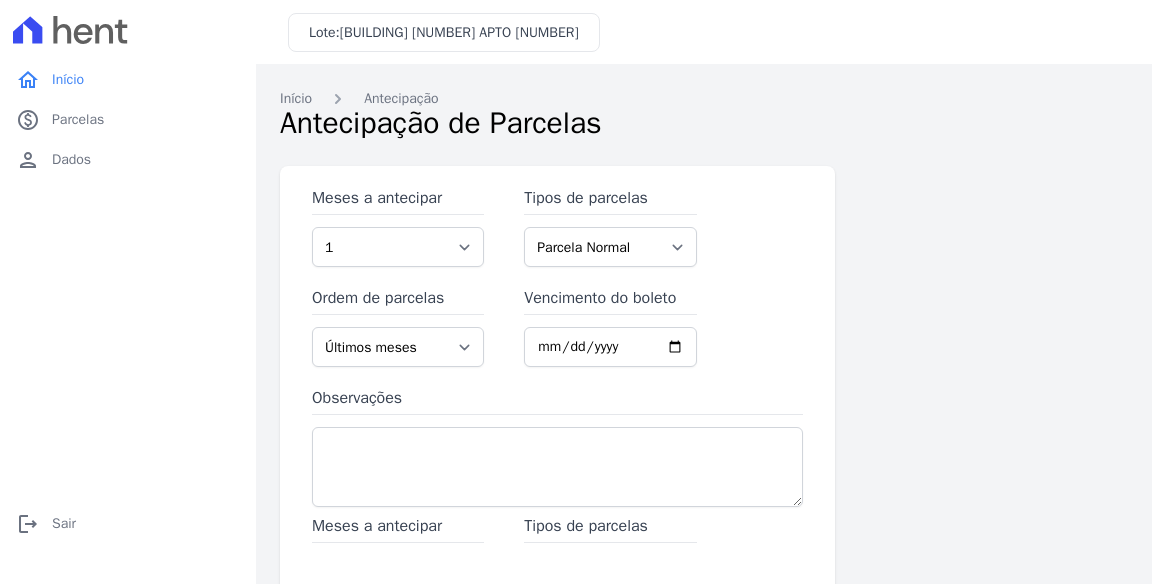 click on "Meses a antecipar
1
2
3
4
5
6
7
8
9
10
11
12
13
14
15
16
17
18
19
20
21
22
23
24
25
26
27
28
29
30
31
Tipos de parcelas
Parcela Normal
Ordem de parcelas
Últimos meses
Primeiros meses
Vencimento do boleto
Observações
Meses a antecipar
Tipos de parcelas
Ordem de parcelas
Vencimento do boleto
Observações
Concluir
1
de 2
Cancelar
Voltar
Avançar
Antecipação de Parcelas" at bounding box center [704, 546] 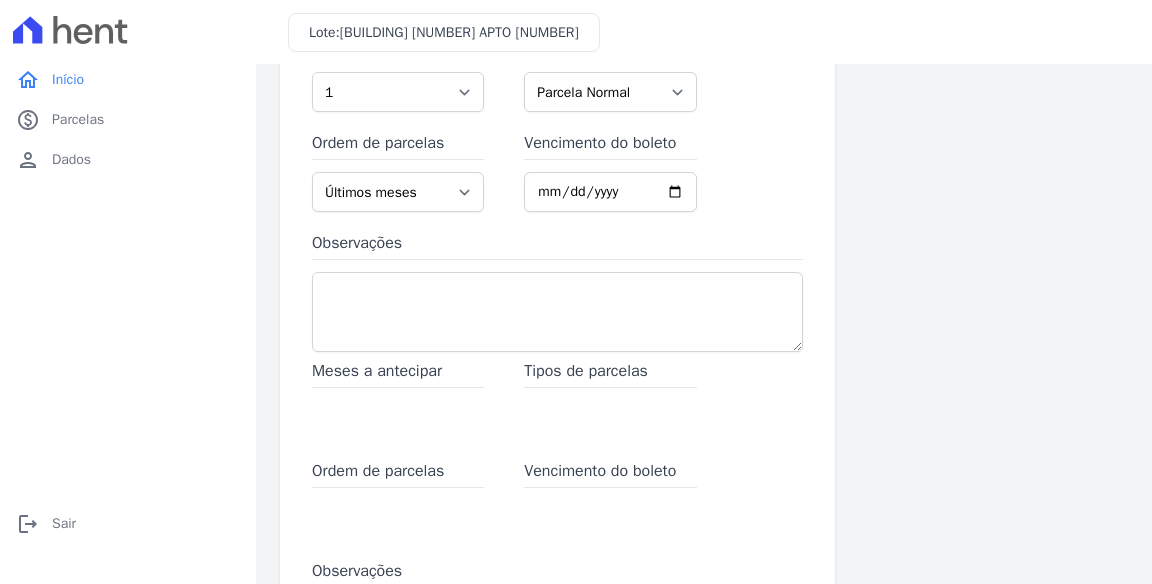 scroll, scrollTop: 152, scrollLeft: 0, axis: vertical 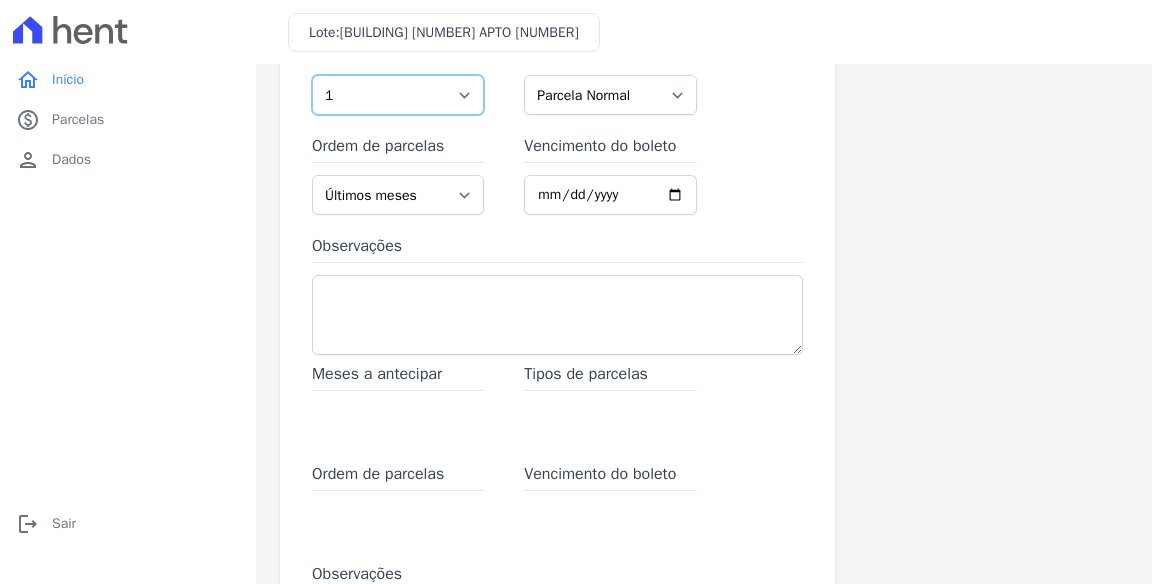 click on "1
2
3
4
5
6
7
8
9
10
11
12
13
14
15
16
17
18
19
20
21
22
23
24
25
26
27
28
29
30
31" at bounding box center [398, 95] 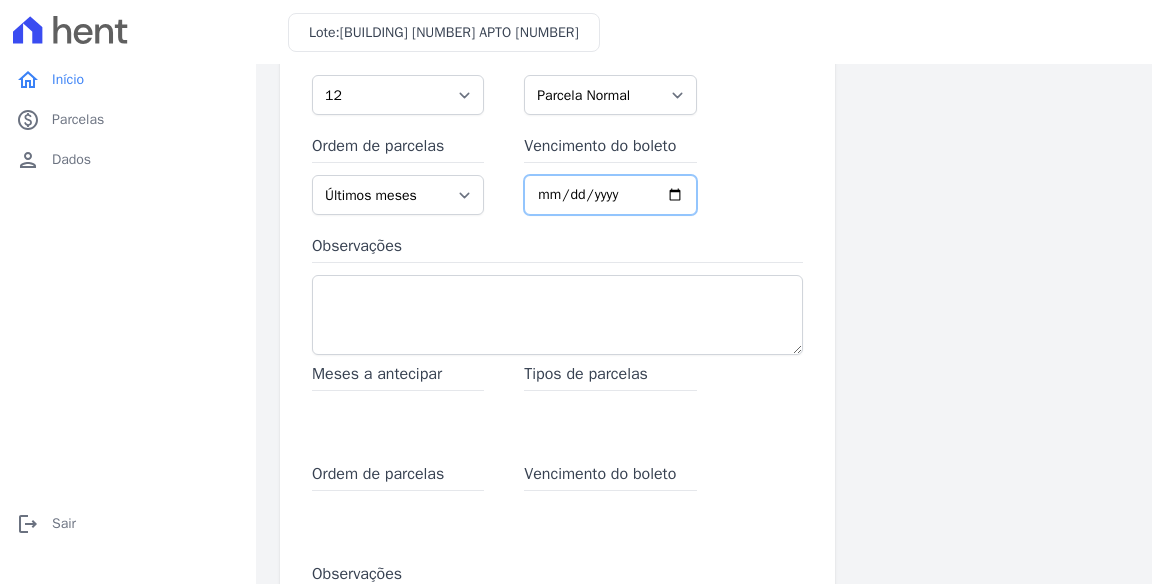 click on "Vencimento do boleto" at bounding box center [610, 195] 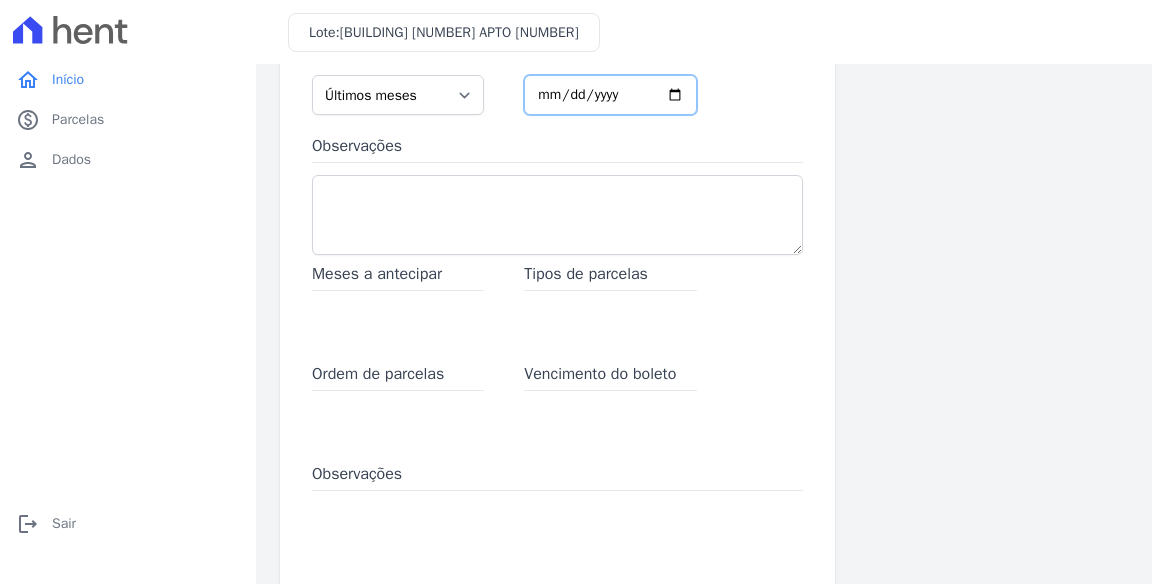 scroll, scrollTop: 270, scrollLeft: 0, axis: vertical 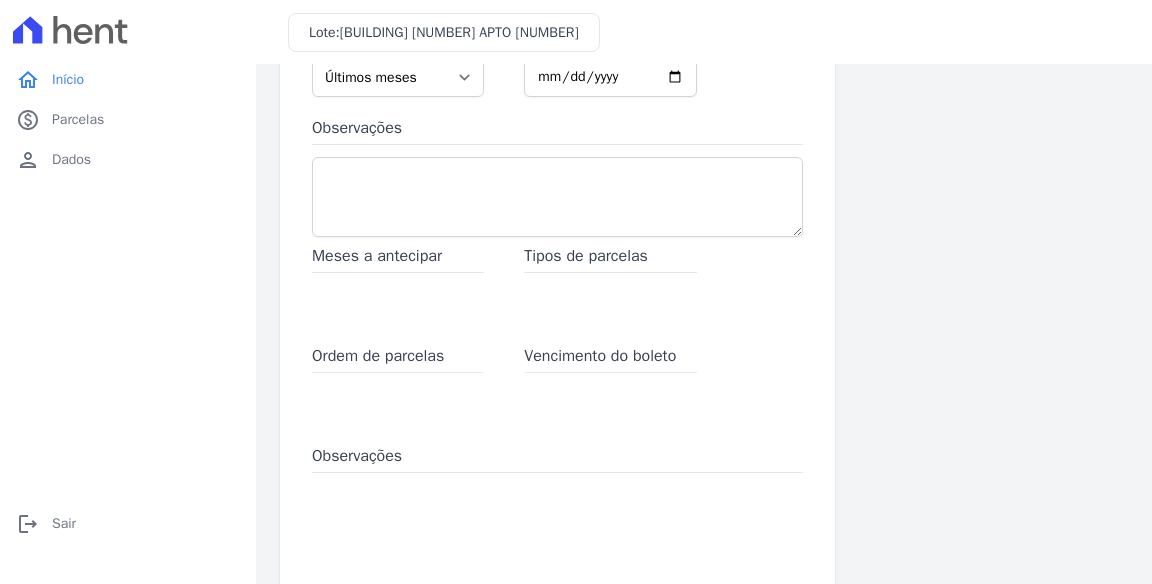 click on "Meses a antecipar" at bounding box center (398, 284) 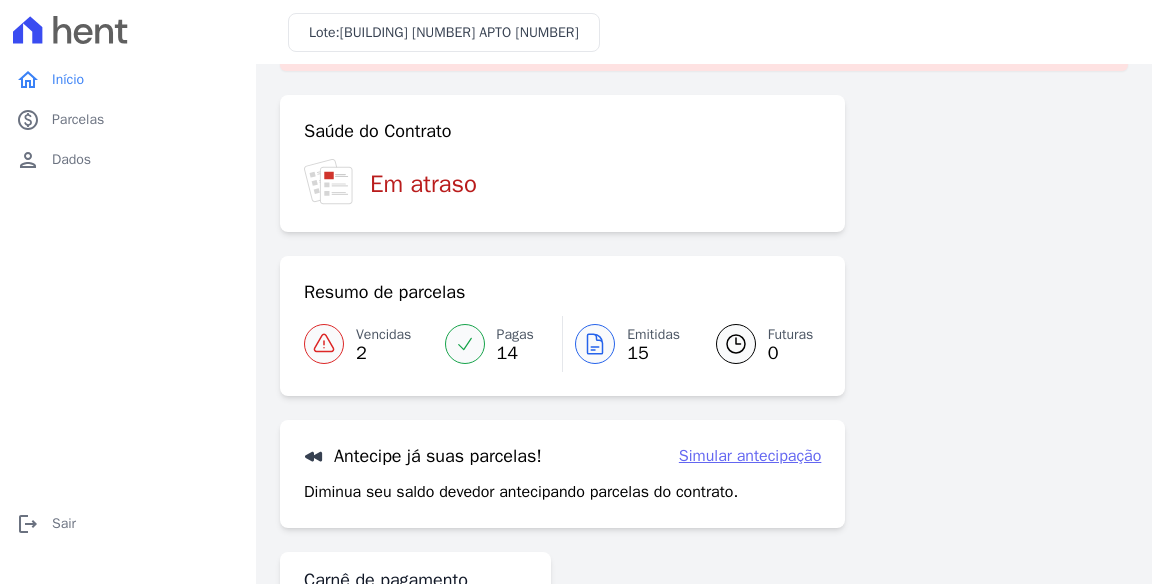 scroll, scrollTop: 103, scrollLeft: 0, axis: vertical 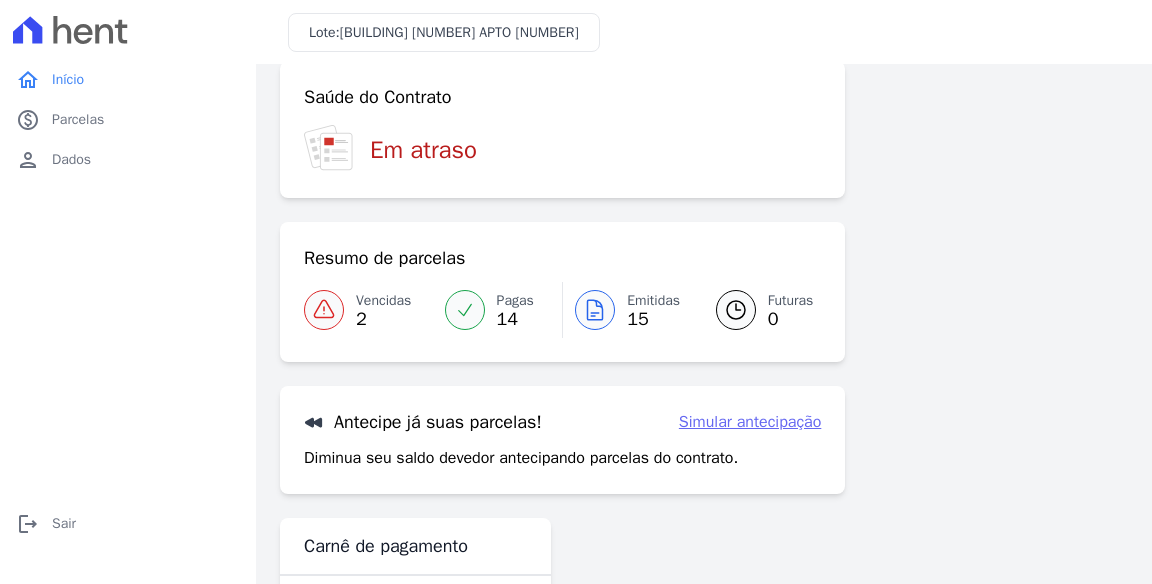 click on "Nenhum carnê de pagamento encontrado" at bounding box center (415, 608) 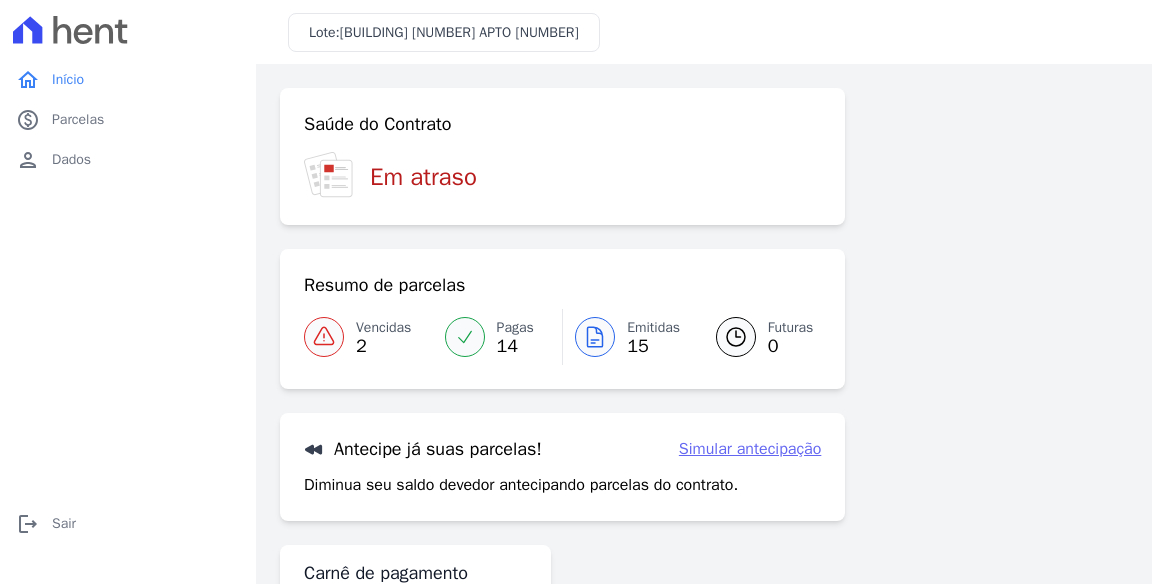 click on "Em atraso" at bounding box center [562, 176] 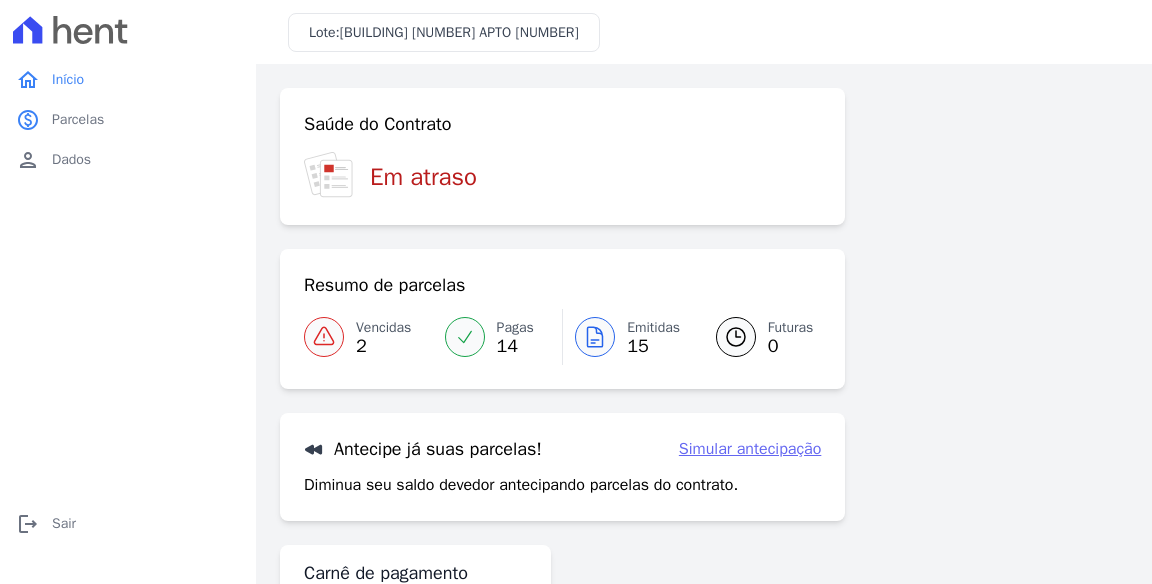 click on "paid Parcelas" at bounding box center [128, 120] 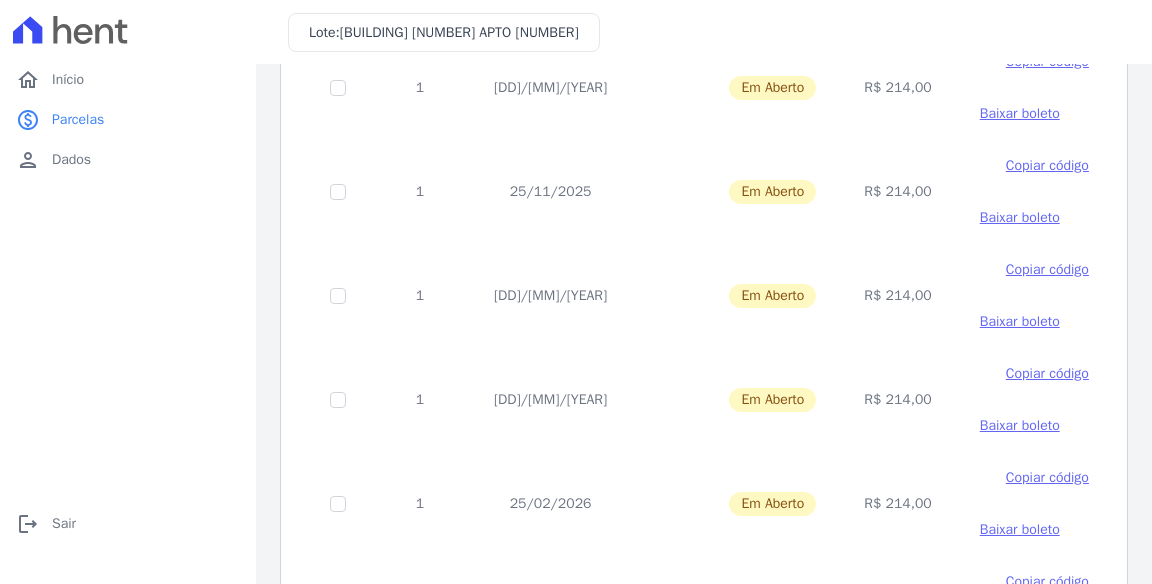 scroll, scrollTop: 0, scrollLeft: 0, axis: both 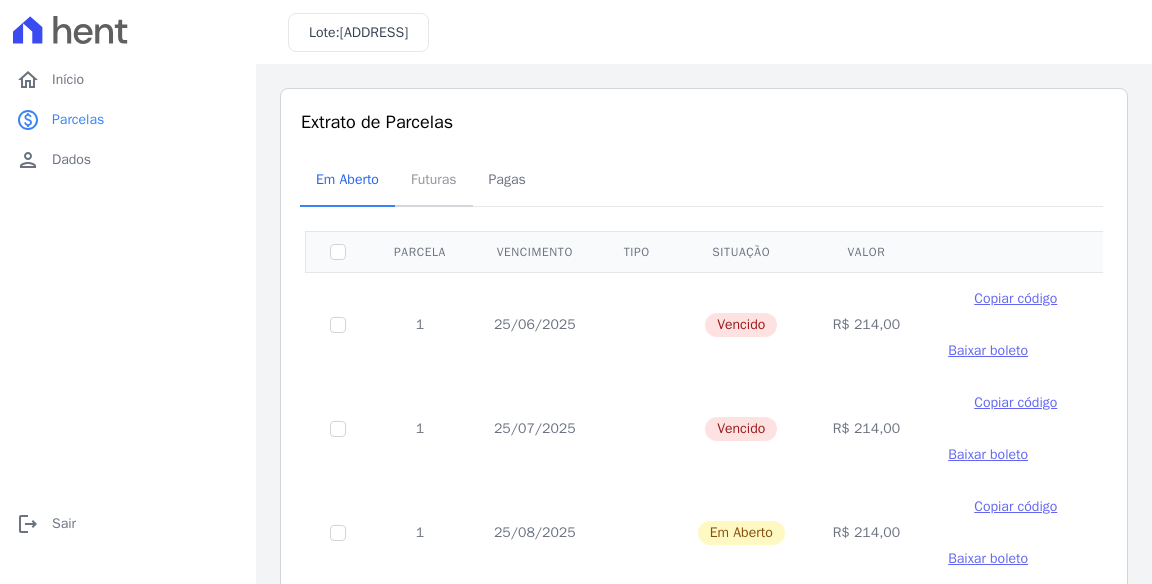 click on "Futuras" at bounding box center [434, 179] 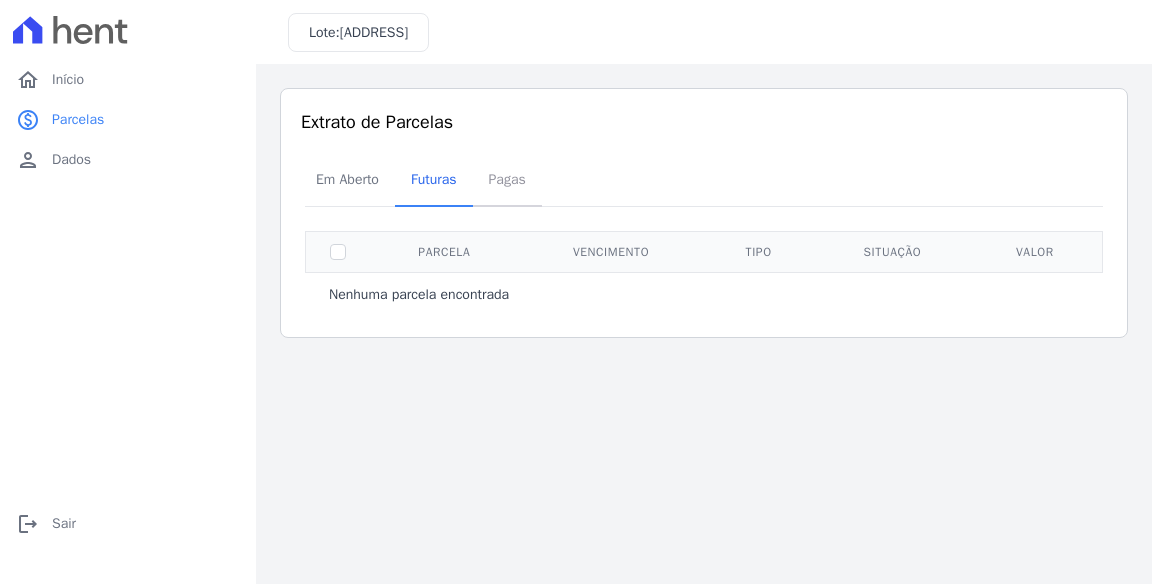 click on "Pagas" at bounding box center (507, 179) 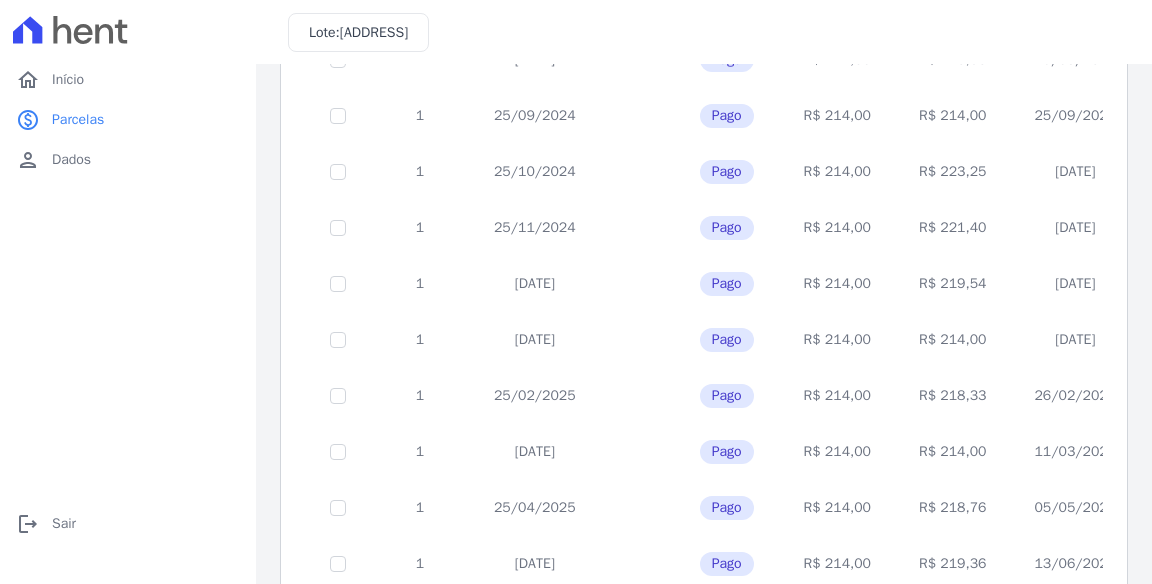 scroll, scrollTop: 0, scrollLeft: 0, axis: both 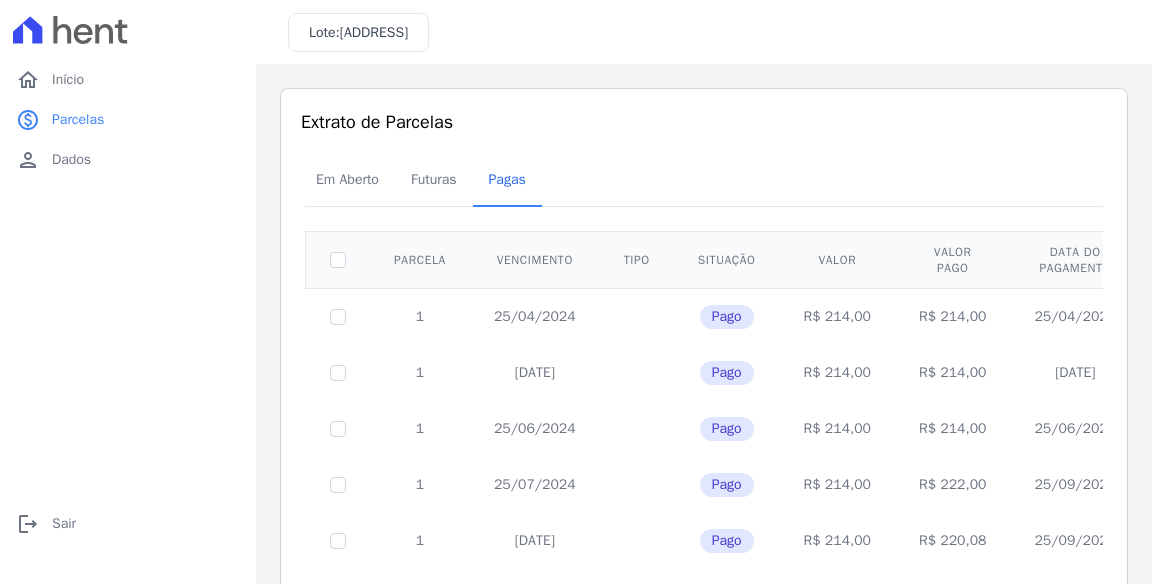 click on "home" at bounding box center [28, 80] 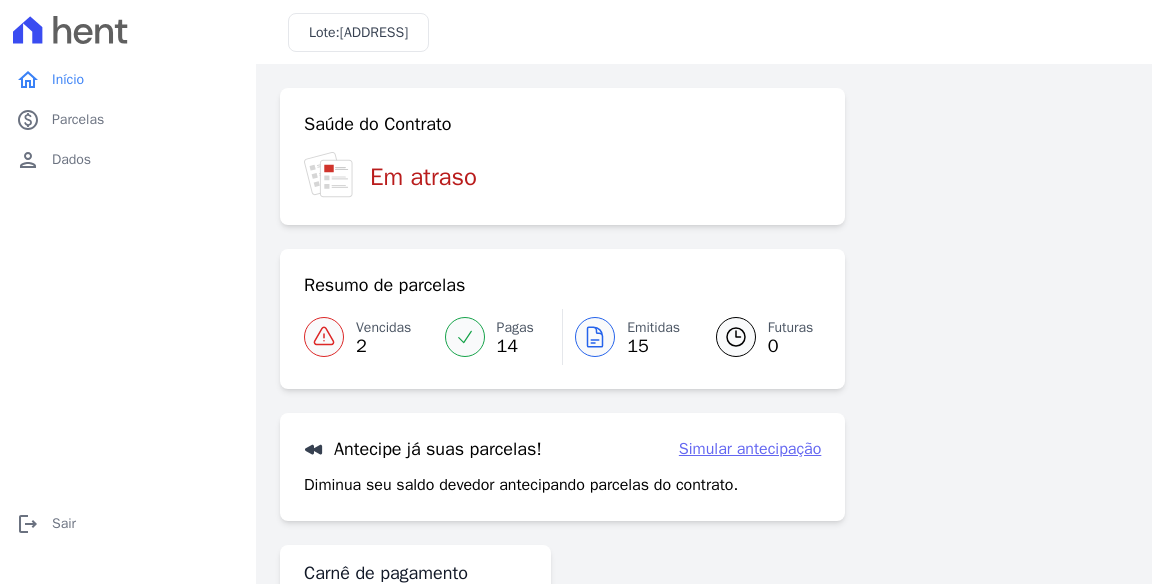 scroll, scrollTop: 27, scrollLeft: 0, axis: vertical 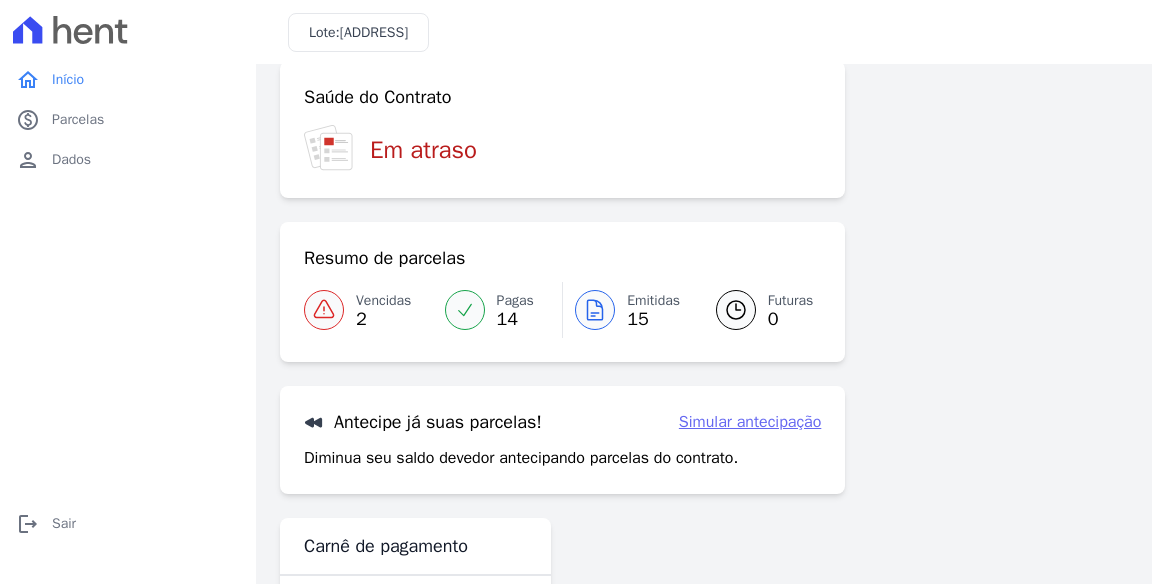 click on "paid Parcelas" at bounding box center [128, 120] 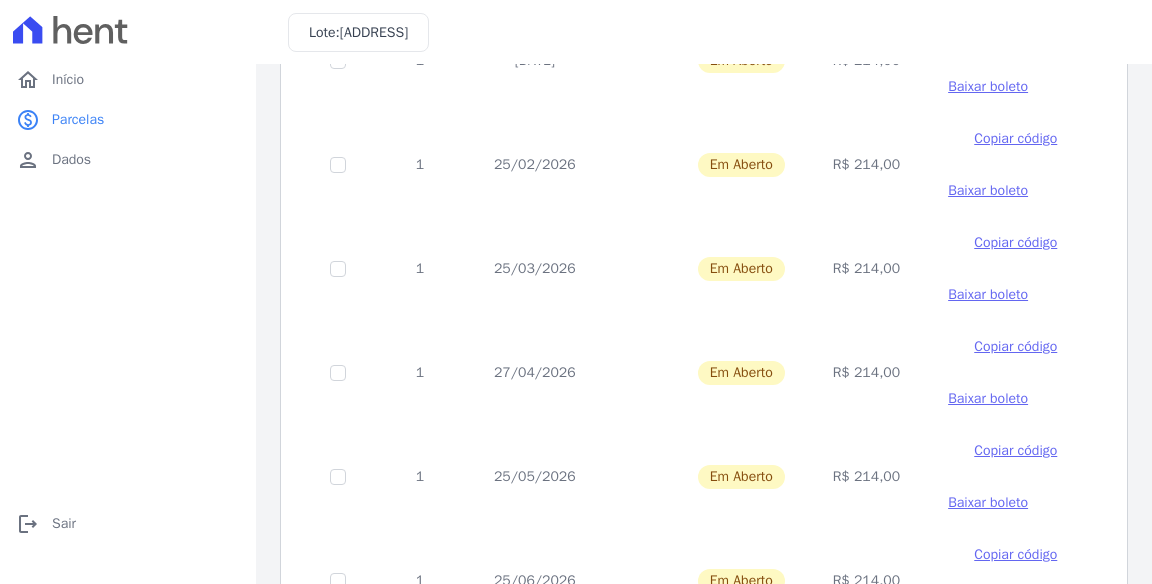 scroll, scrollTop: 0, scrollLeft: 0, axis: both 